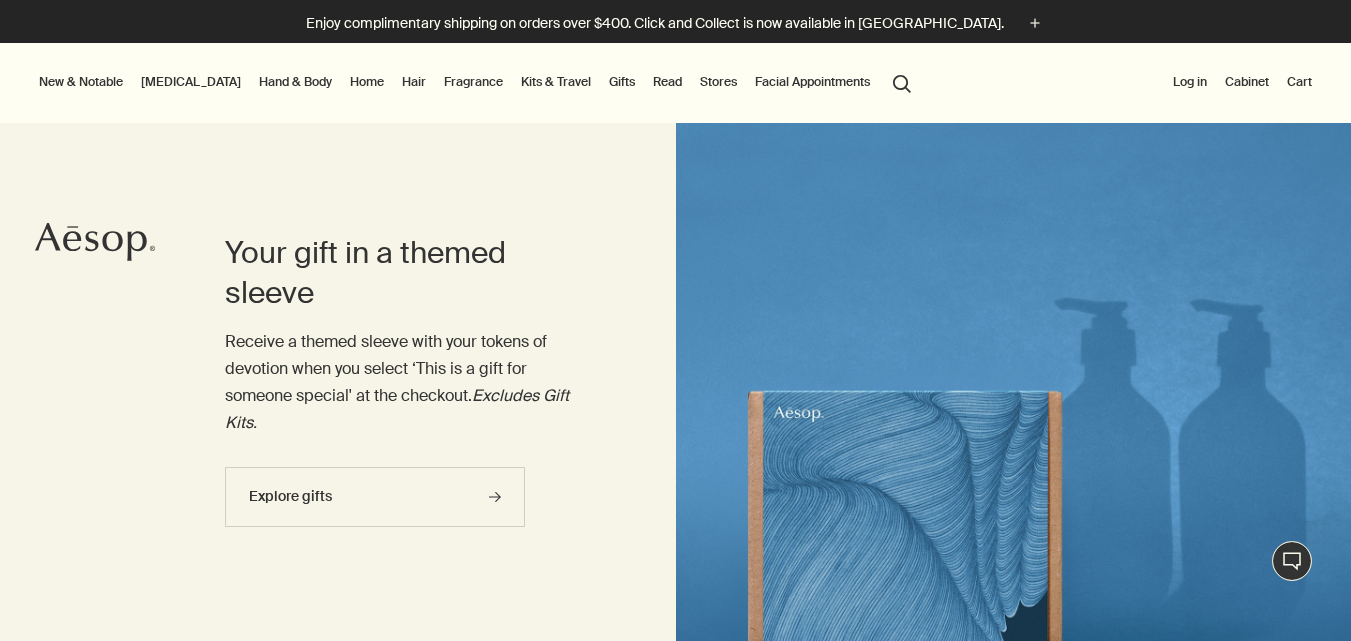 scroll, scrollTop: 0, scrollLeft: 0, axis: both 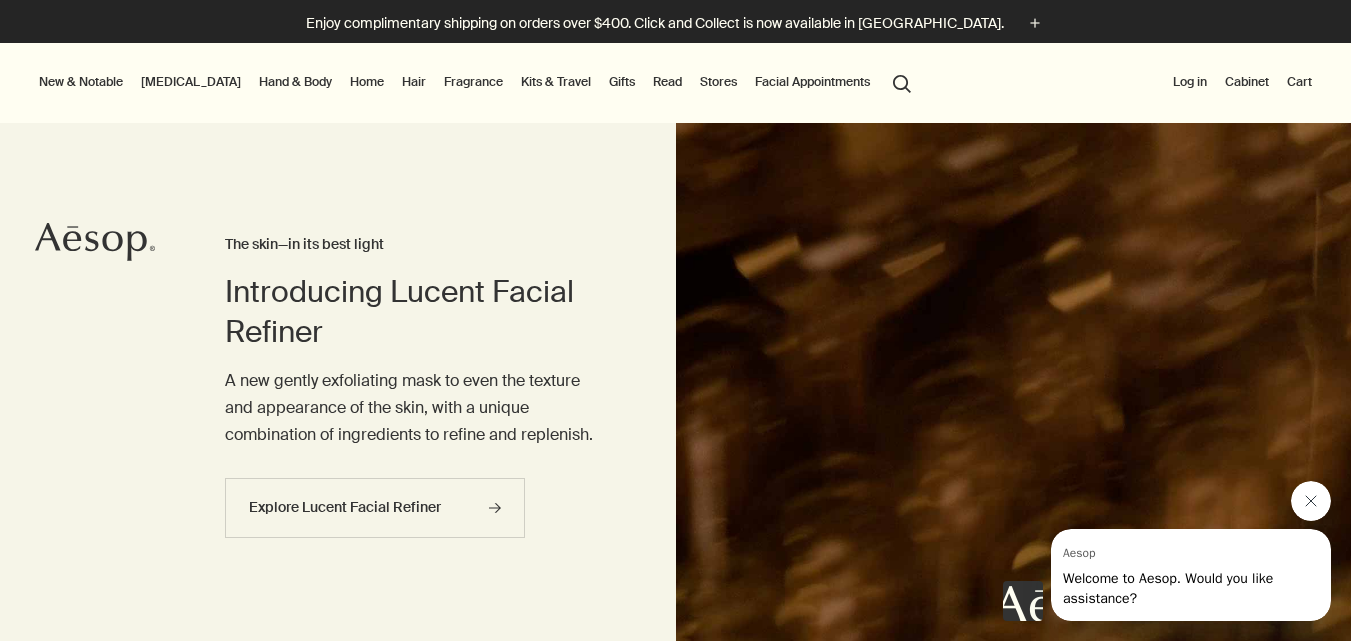 click at bounding box center [1311, 501] 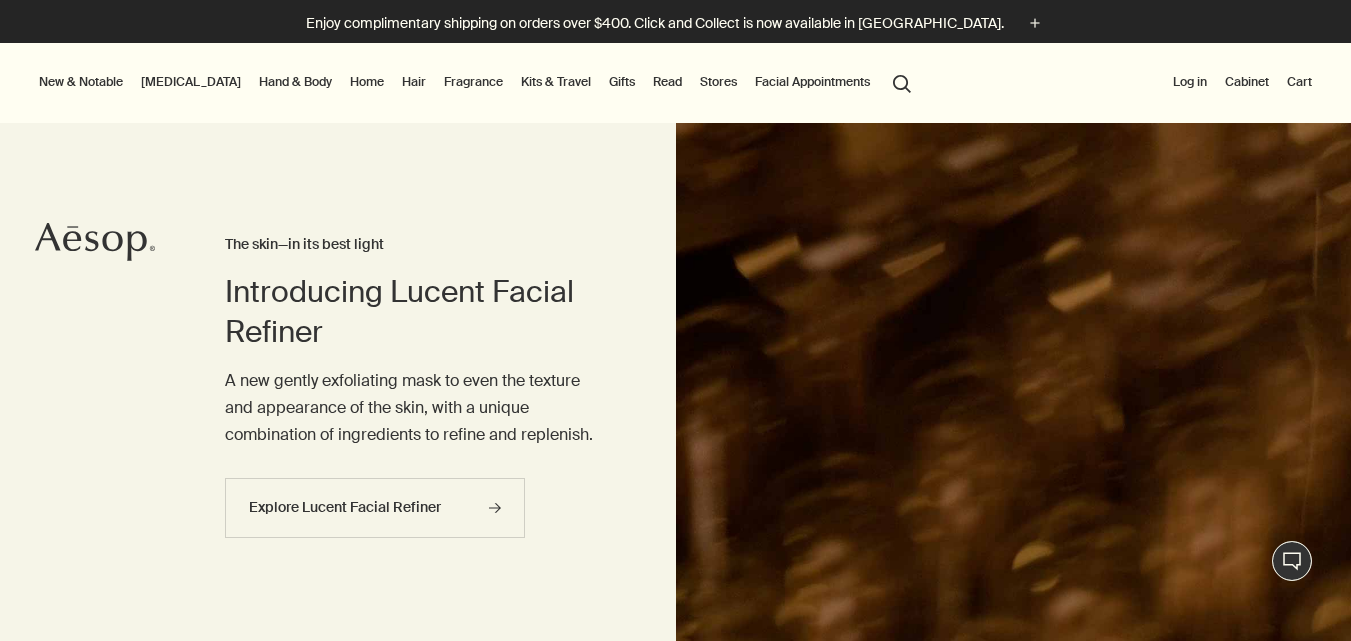 click on "New & Notable New additions Lucent Facial Refiner Eleos Nourishing Body Cleanser Aurner Eau de Parfum Notable formulations Resurrection Aromatique Hand Wash Resurrection Aromatique Hand Balm Post-Poo Drops Geranium Leaf Body Cleanser [MEDICAL_DATA] Discover [MEDICAL_DATA]   rightArrow Cleansers & Exfoliants Treat & Masque Toners Hydrators & Moisturisers Eye & Lip Care Shaving Sun Care [MEDICAL_DATA] Kits See all [MEDICAL_DATA] Skin type or concern Normal Dry Oily Combination Sensitive Mature Seasonal [MEDICAL_DATA] Summer Winter New additions Lucent Facial Refiner Lucent Duo Immaculate Facial Tonic Understanding your skin   rightArrow Explore skin types Hand & Body Discover Hand & Body   rightArrow Hand Washes & Balms Bar Soaps Body Cleansers & Scrubs Body Balms & Oils Oral Care & Deodorants See all Hand & Body Daily essentials Déodorant Herbal Deodorant Roll-On Resurrection Rinse-Free Hand Mist New Eleos Nourishing Body Cleanser   rightArrow The shower, your stage Home Discover Home   rightArrow Room Sprays Incense Candles Hair" at bounding box center (675, 83) 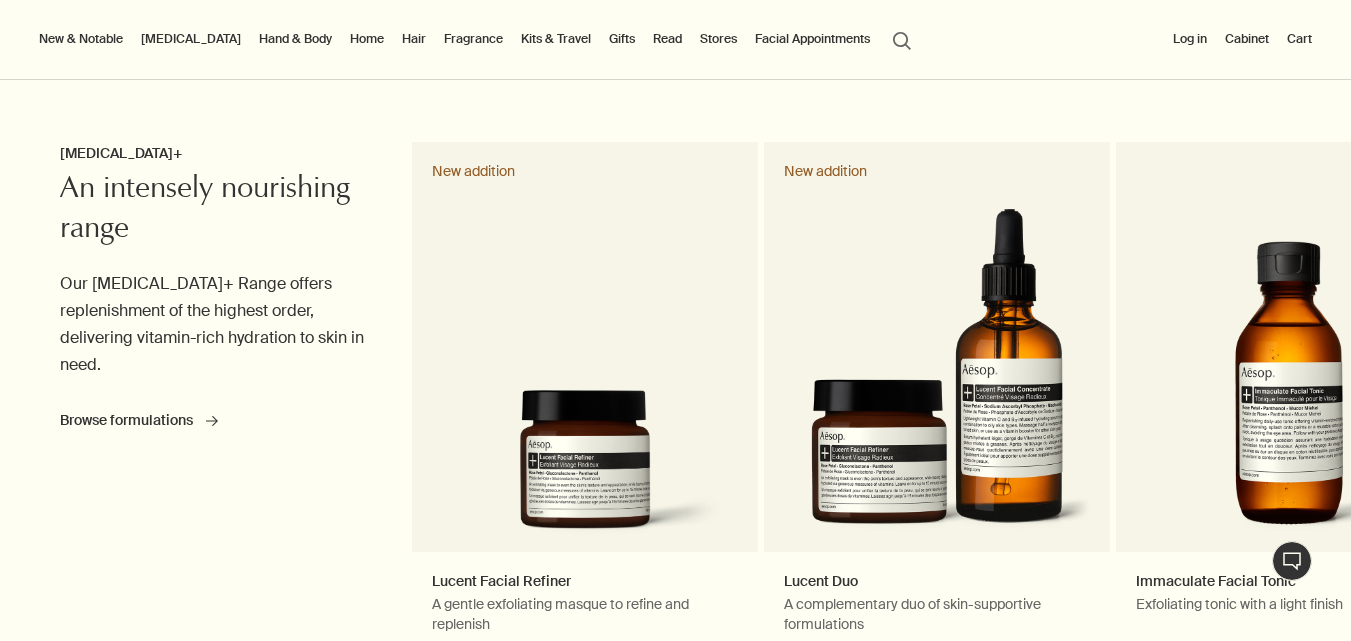 scroll, scrollTop: 778, scrollLeft: 0, axis: vertical 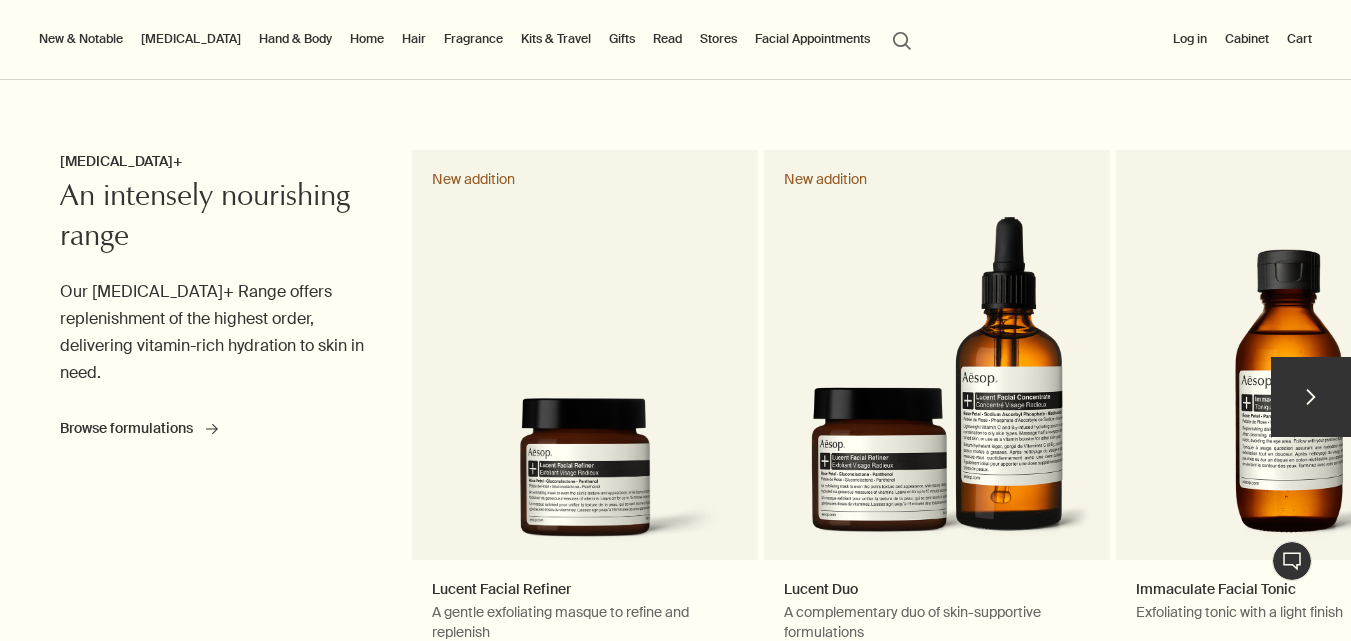 click on "chevron" at bounding box center (1311, 397) 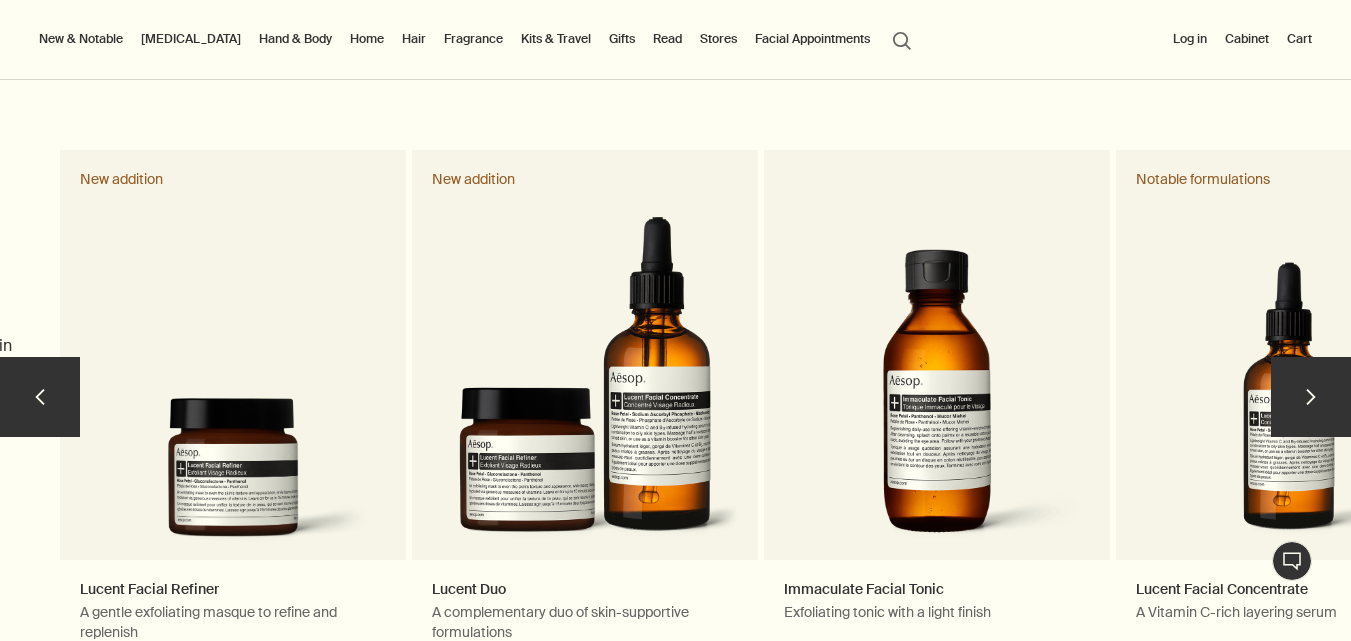 click on "chevron" at bounding box center [1311, 397] 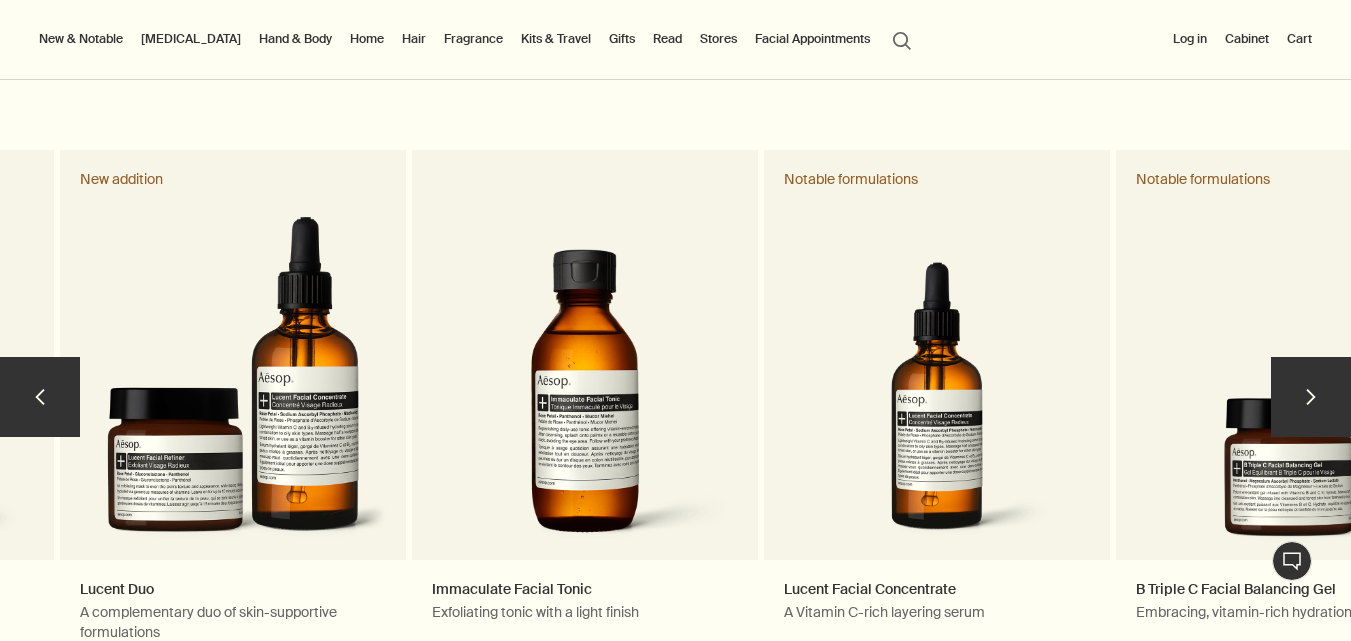 click on "chevron" at bounding box center (1311, 397) 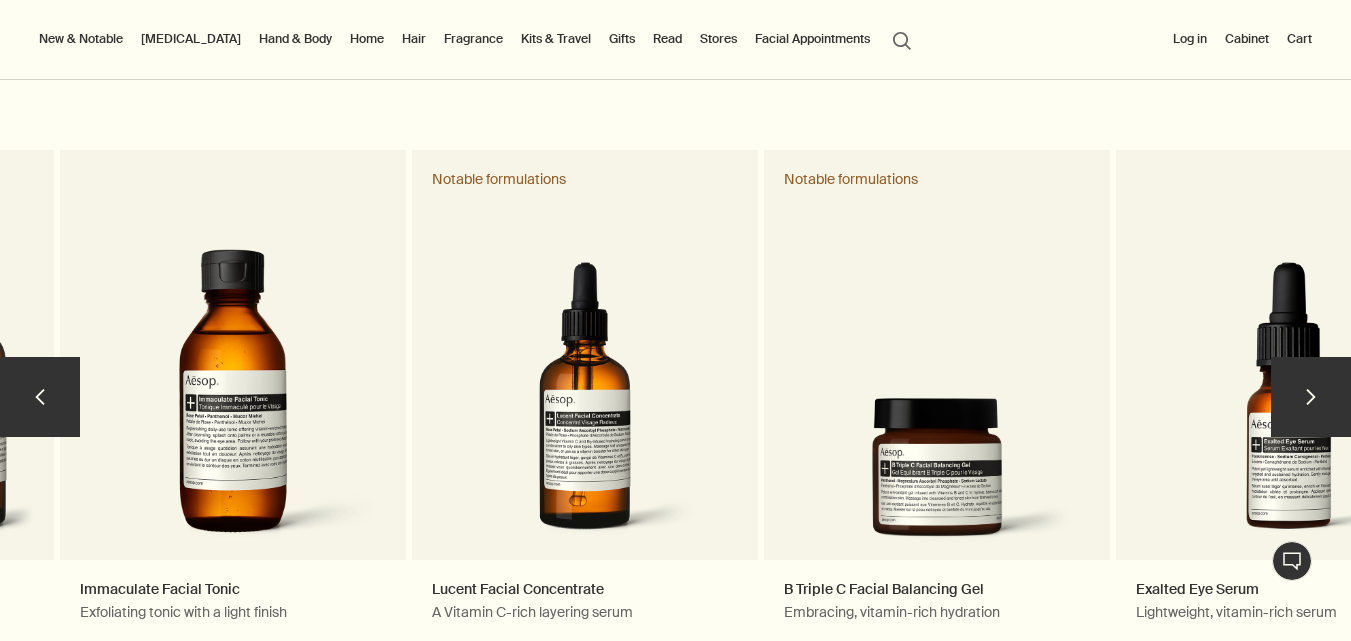 click on "chevron" at bounding box center [1311, 397] 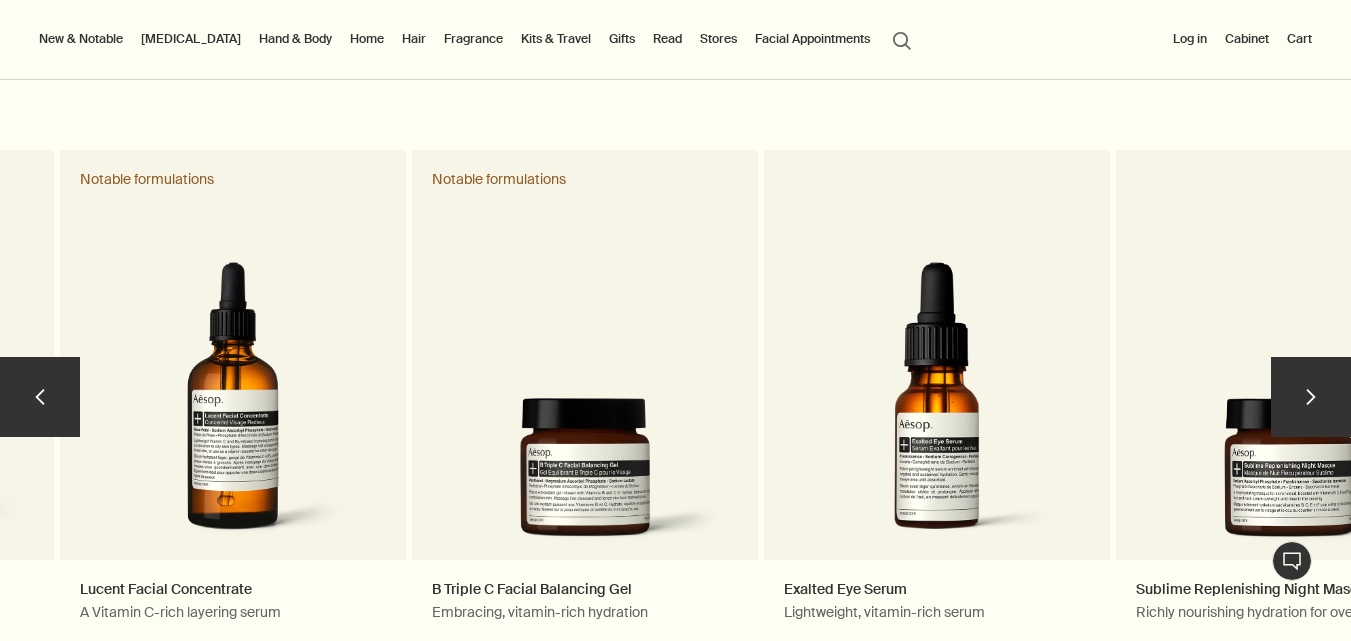click on "chevron" at bounding box center (1311, 397) 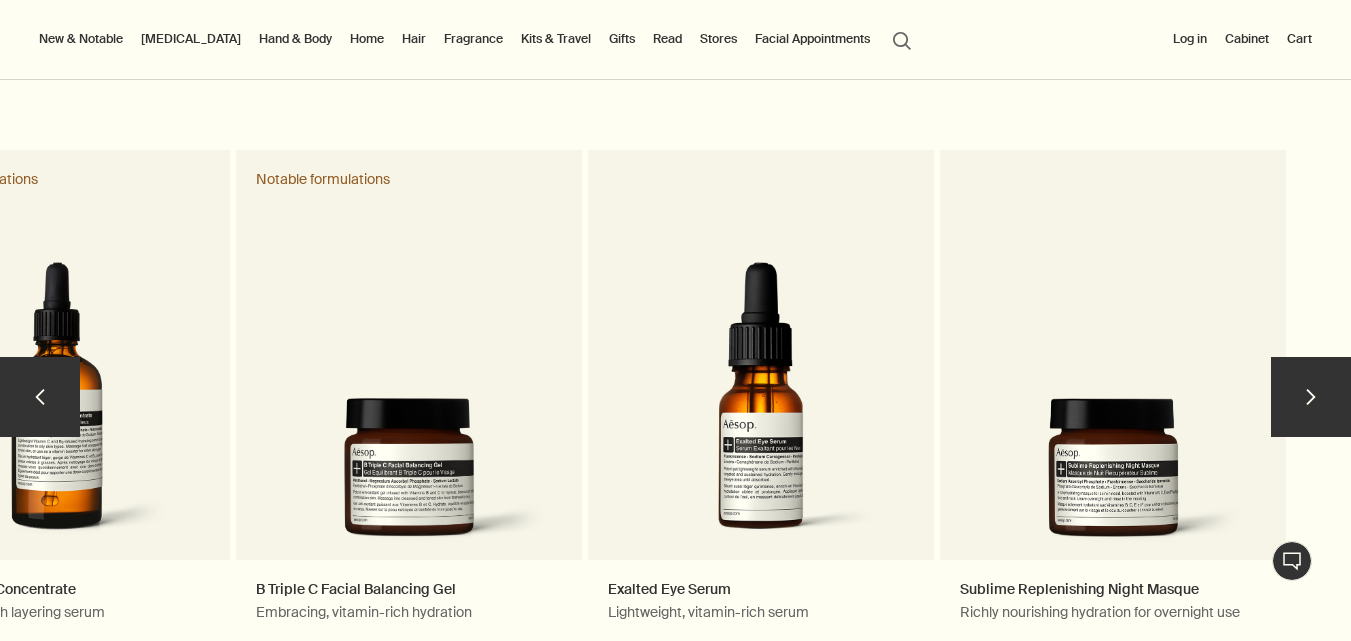 click on "chevron" at bounding box center [1311, 397] 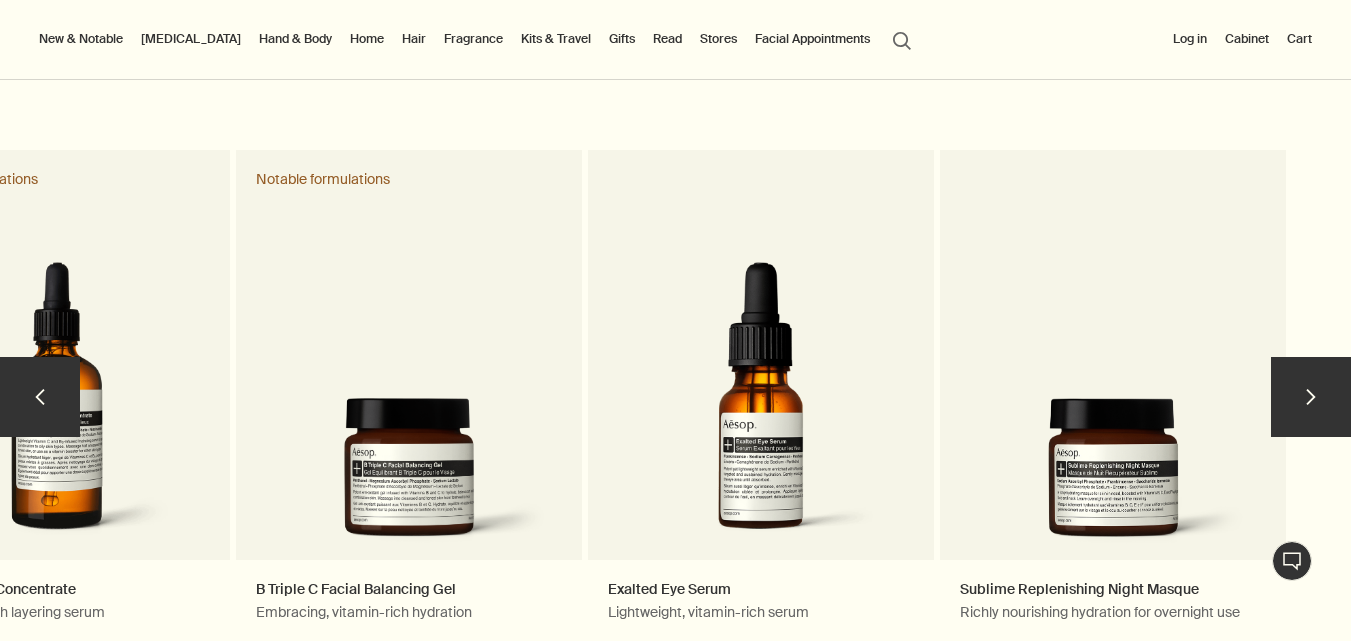 click on "chevron" at bounding box center (40, 397) 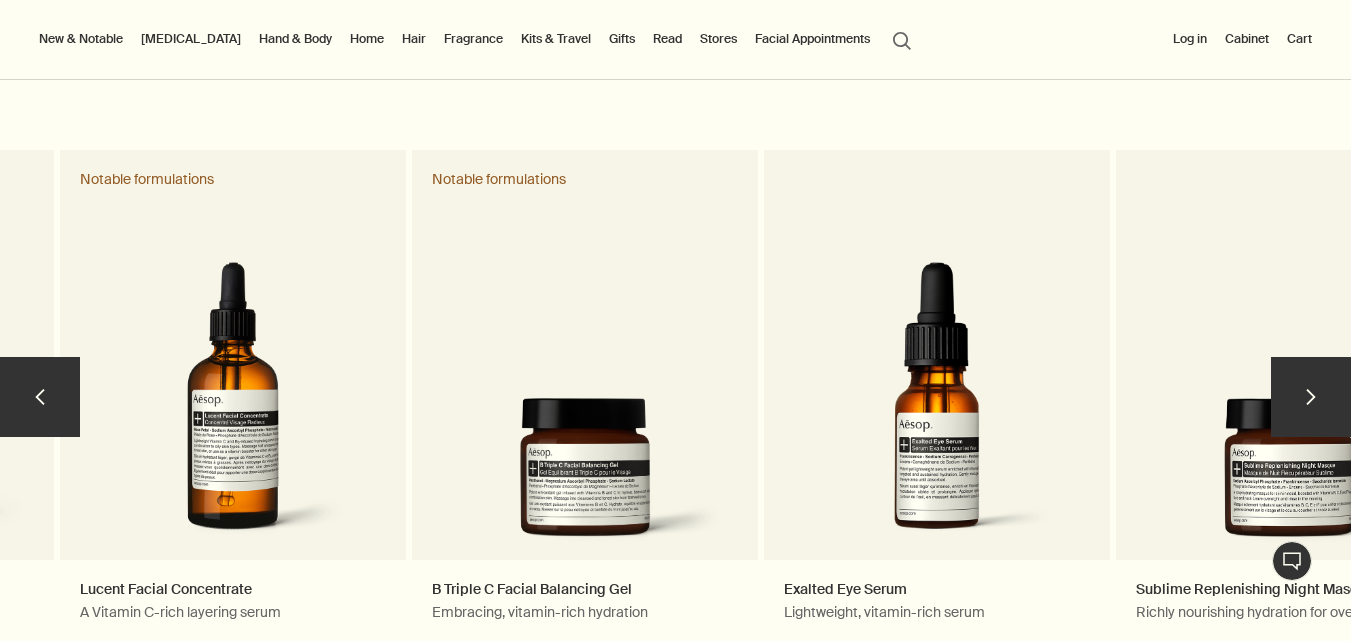 click on "chevron" at bounding box center (40, 397) 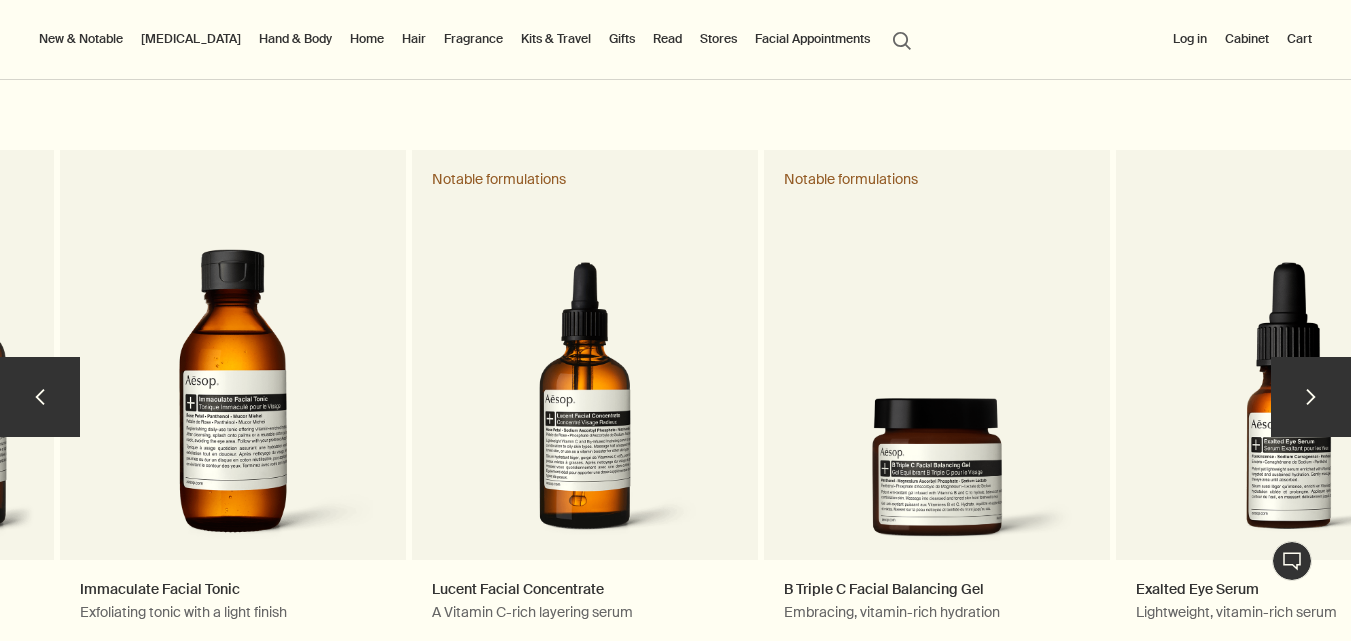 click on "chevron" at bounding box center (40, 397) 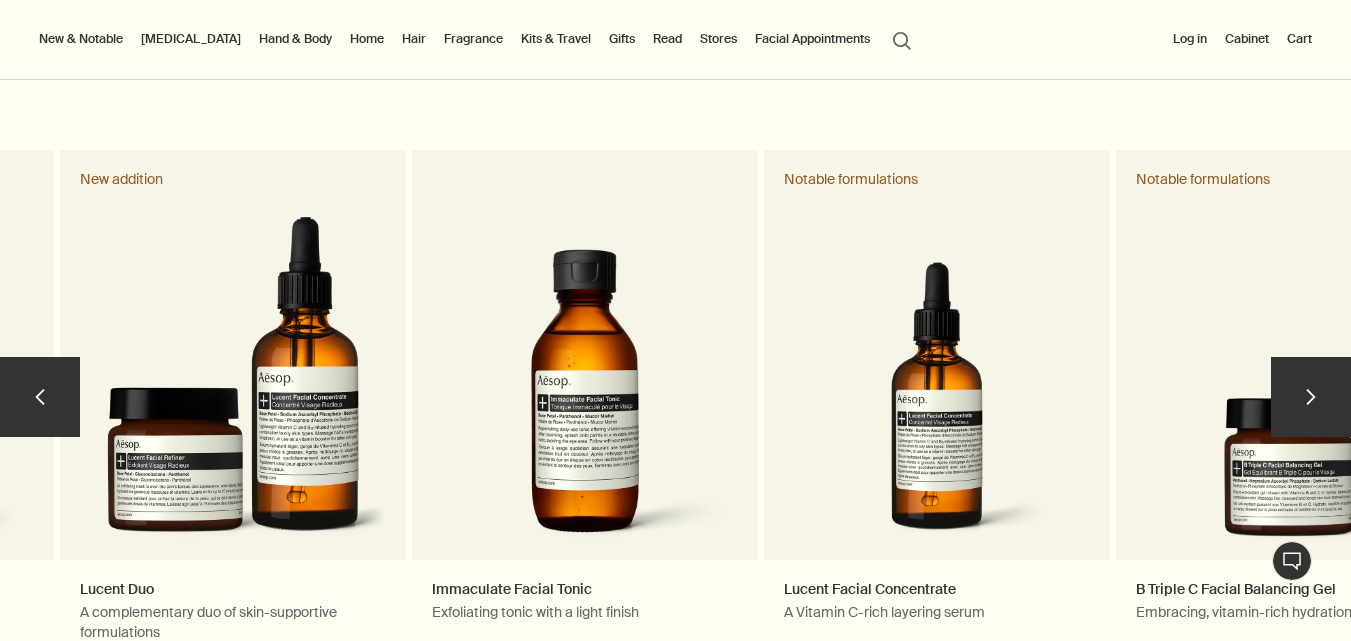 click on "chevron" at bounding box center (40, 397) 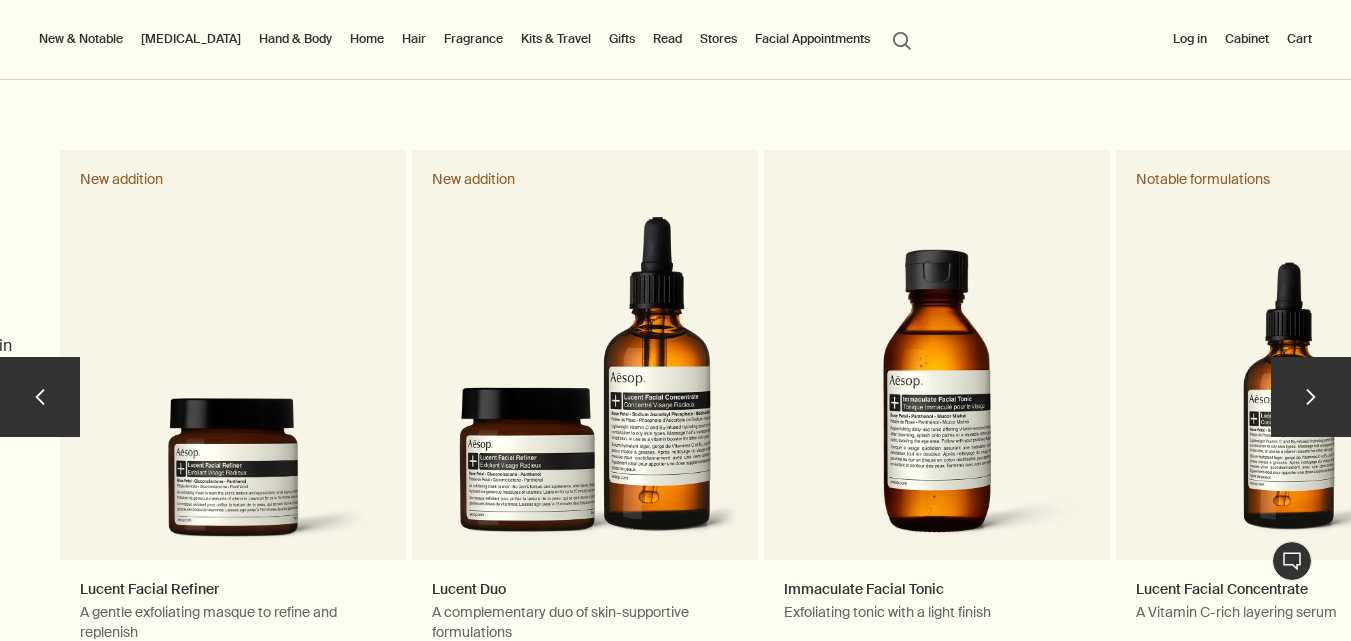 click on "chevron" at bounding box center (40, 397) 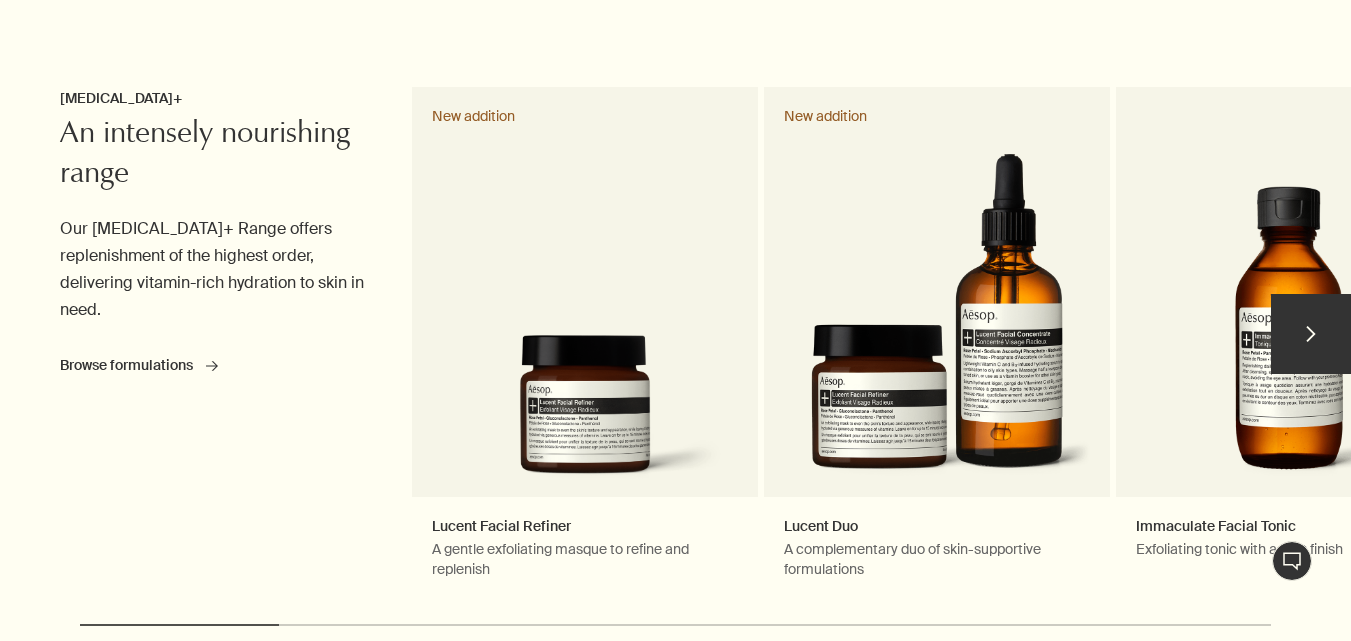 scroll, scrollTop: 865, scrollLeft: 0, axis: vertical 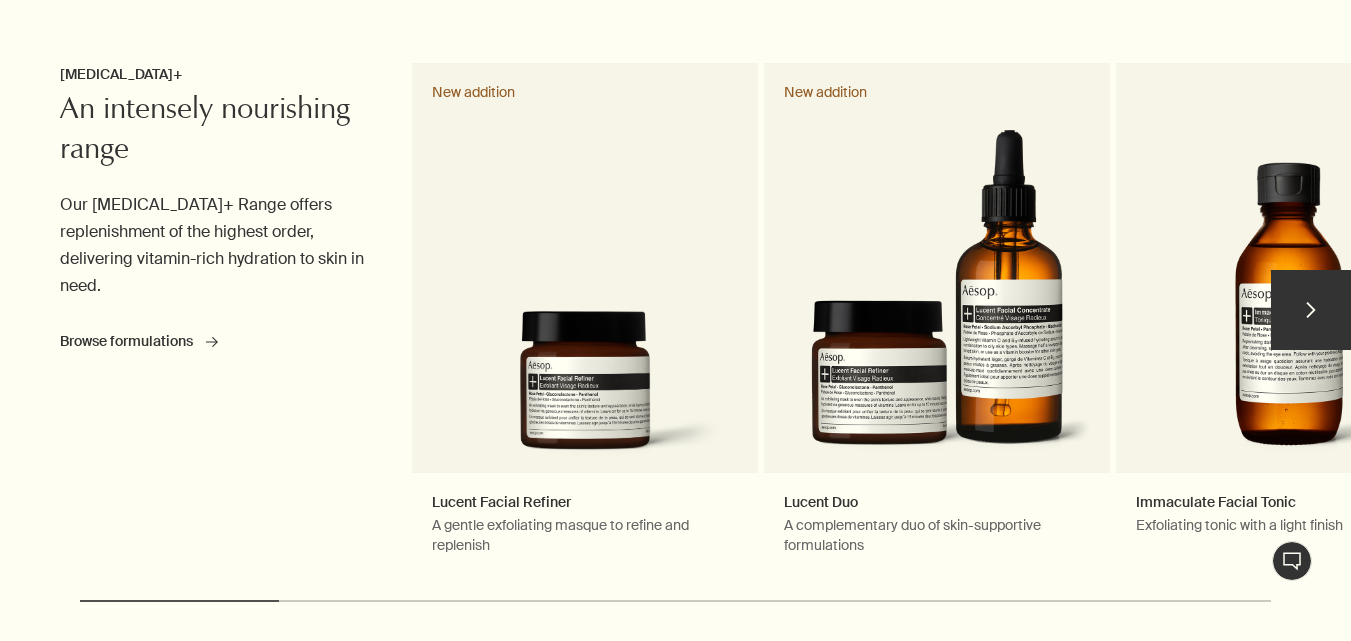 type 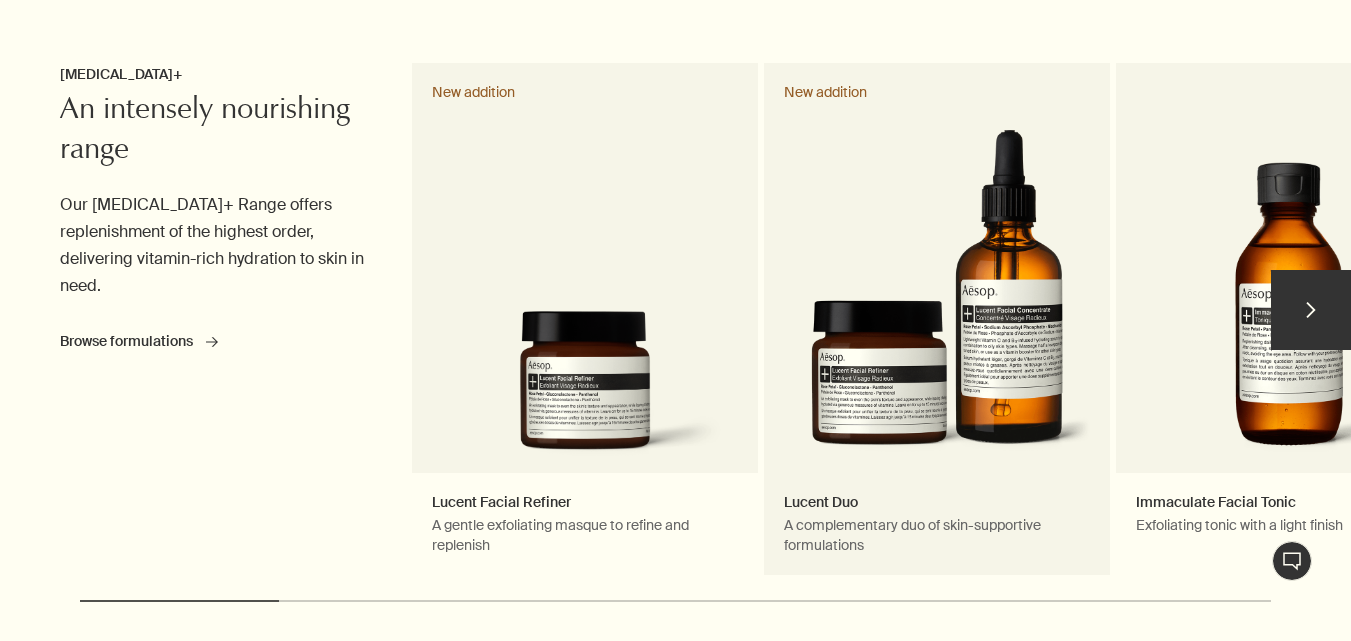 click on "Lucent Duo A complementary duo of skin-supportive formulations New addition" at bounding box center (937, 319) 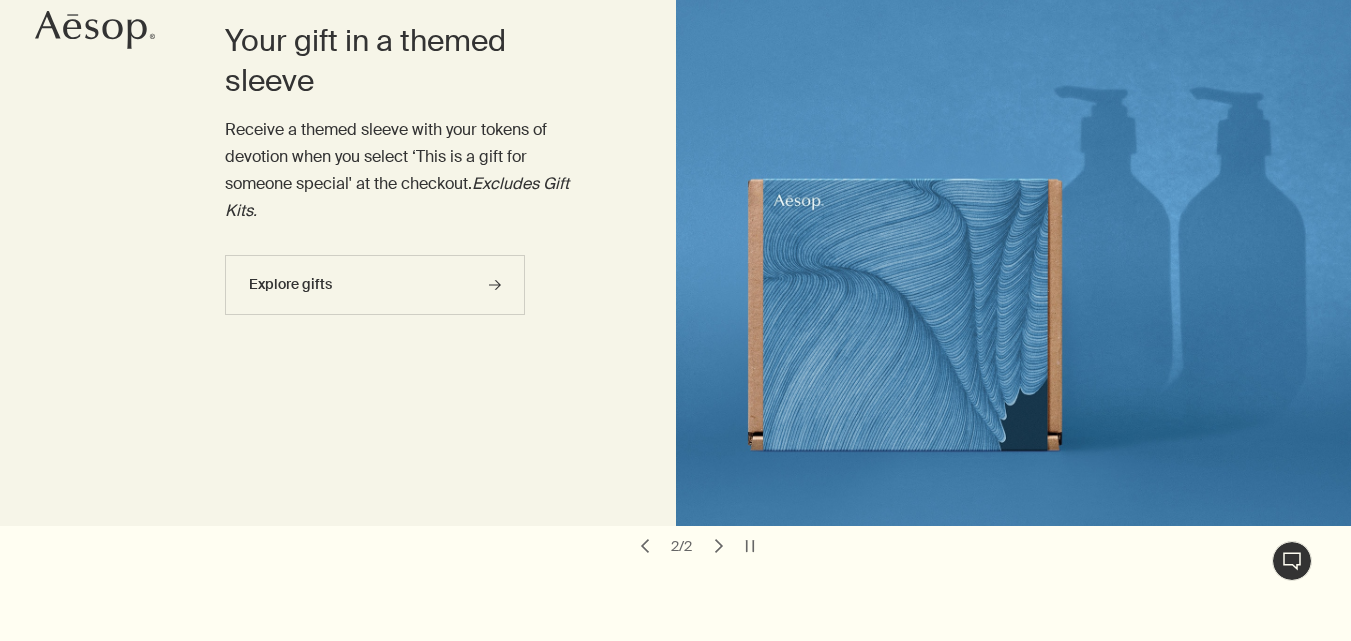 scroll, scrollTop: 0, scrollLeft: 0, axis: both 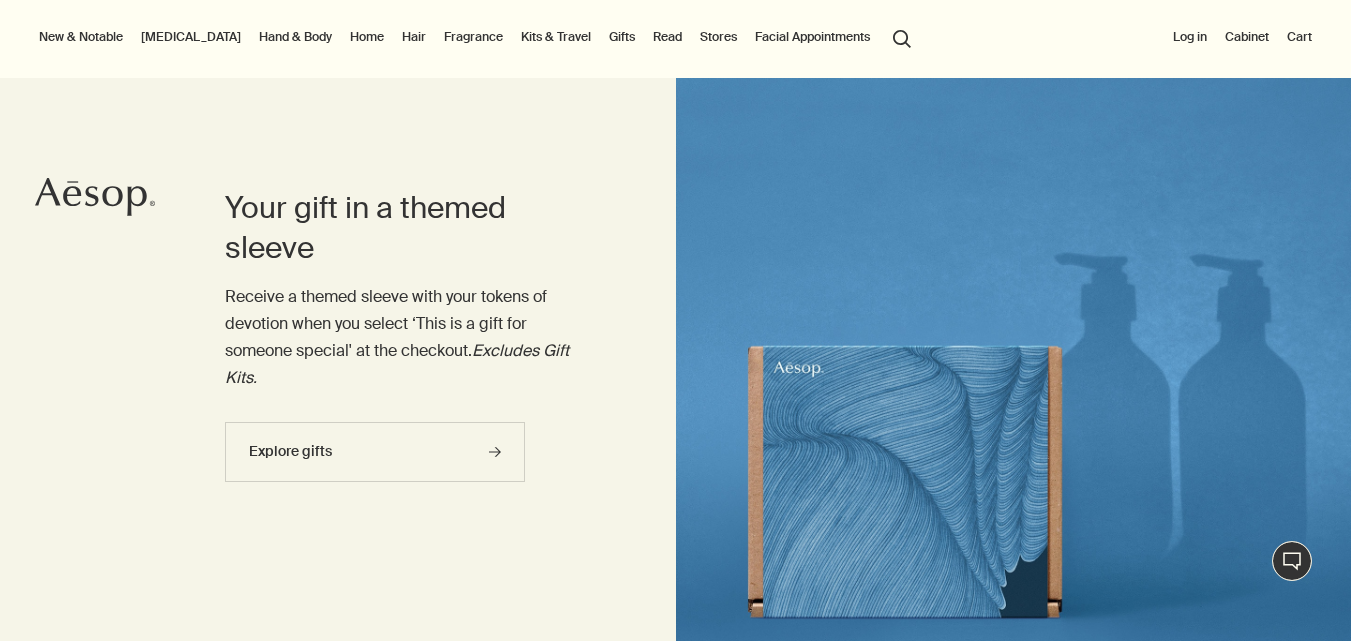 click on "New & Notable New additions Lucent Facial Refiner Eleos Nourishing Body Cleanser Aurner Eau de Parfum Notable formulations Resurrection Aromatique Hand Wash Resurrection Aromatique Hand Balm Post-Poo Drops Geranium Leaf Body Cleanser [MEDICAL_DATA] Discover [MEDICAL_DATA]   rightArrow Cleansers & Exfoliants Treat & Masque Toners Hydrators & Moisturisers Eye & Lip Care Shaving Sun Care [MEDICAL_DATA] Kits See all [MEDICAL_DATA] Skin type or concern Normal Dry Oily Combination Sensitive Mature Seasonal [MEDICAL_DATA] Summer Winter New additions Lucent Facial Refiner Lucent Duo Immaculate Facial Tonic Understanding your skin   rightArrow Explore skin types Hand & Body Discover Hand & Body   rightArrow Hand Washes & Balms Bar Soaps Body Cleansers & Scrubs Body Balms & Oils Oral Care & Deodorants See all Hand & Body Daily essentials Déodorant Herbal Deodorant Roll-On Resurrection Rinse-Free Hand Mist New Eleos Nourishing Body Cleanser   rightArrow The shower, your stage Home Discover Home   rightArrow Room Sprays Incense Candles Hair" at bounding box center [675, 38] 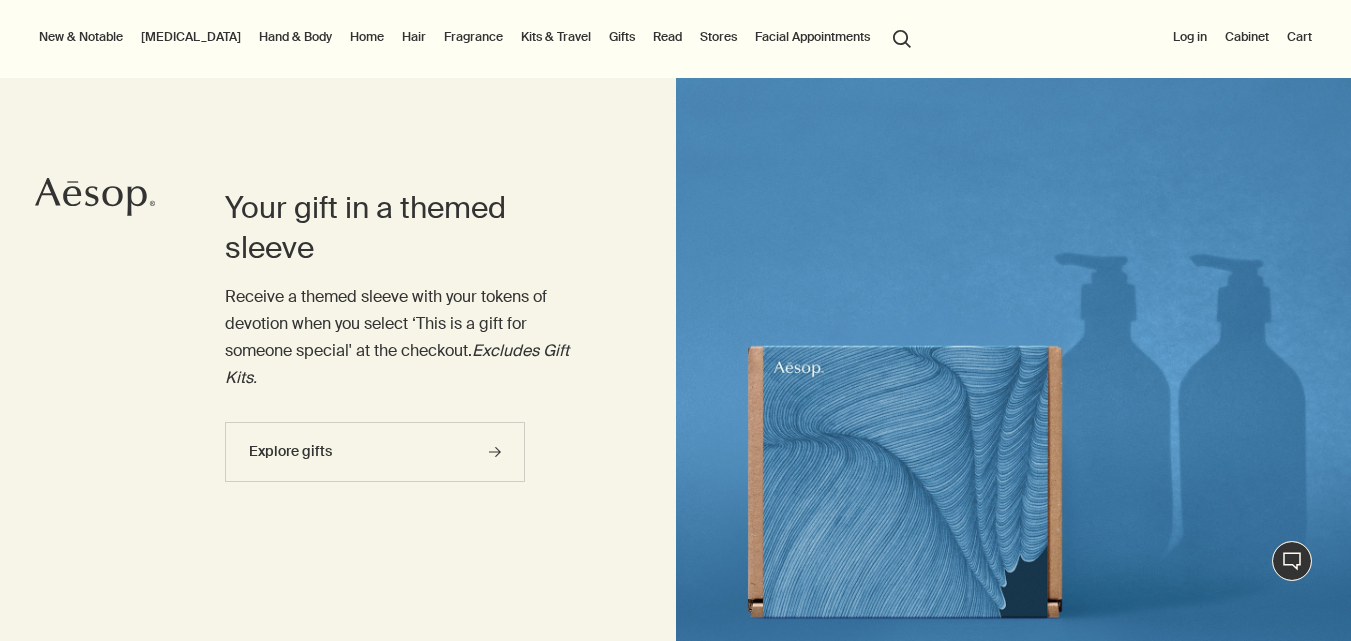 click on "Explore gifts   rightArrow" at bounding box center [409, 462] 